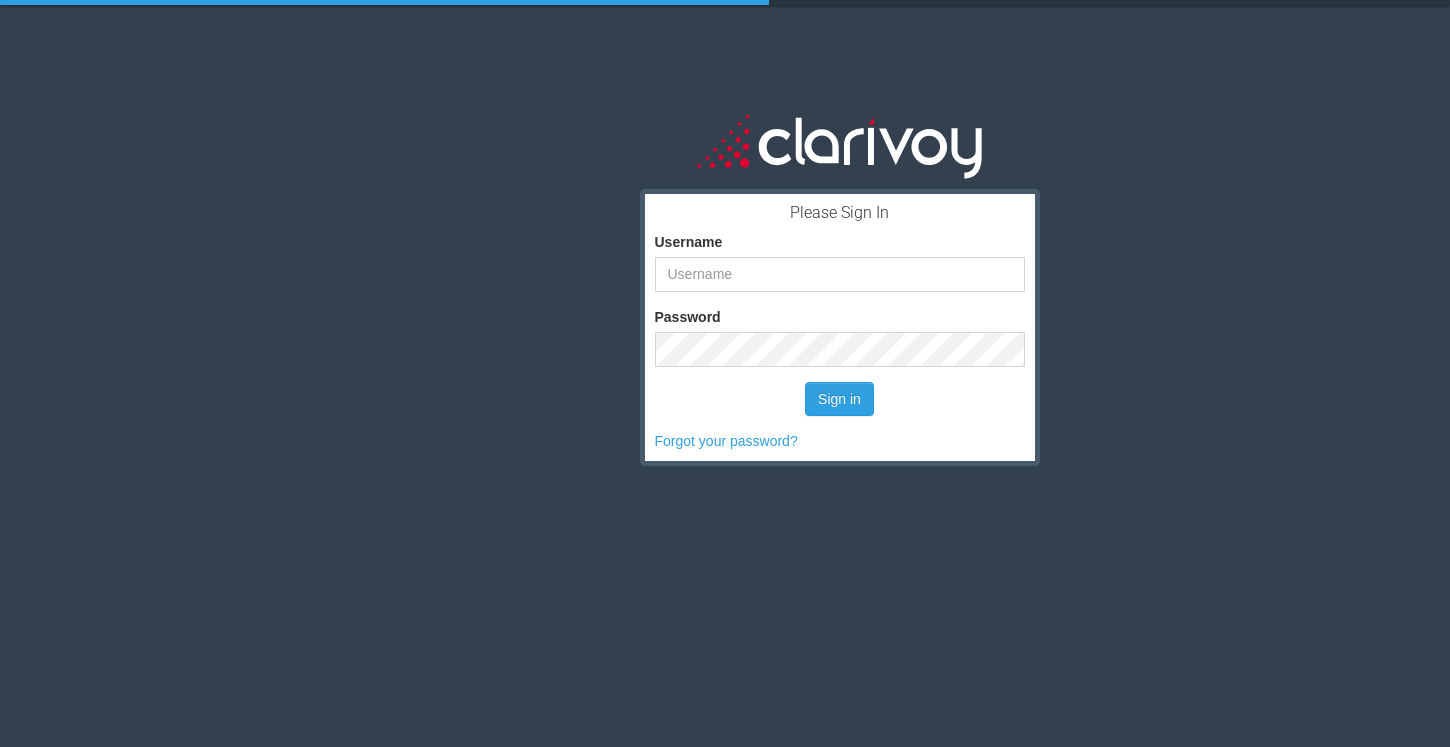 scroll, scrollTop: 0, scrollLeft: 0, axis: both 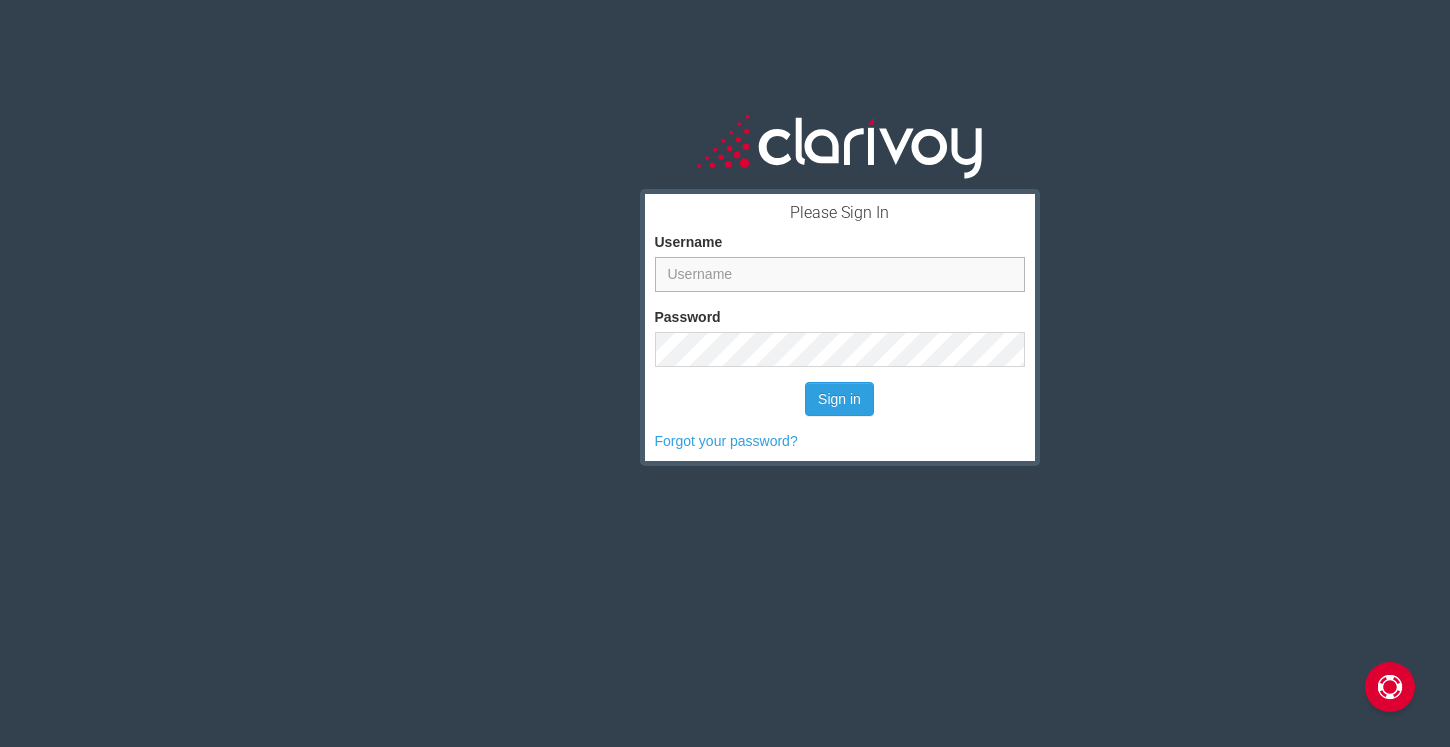 click on "Username" at bounding box center [840, 274] 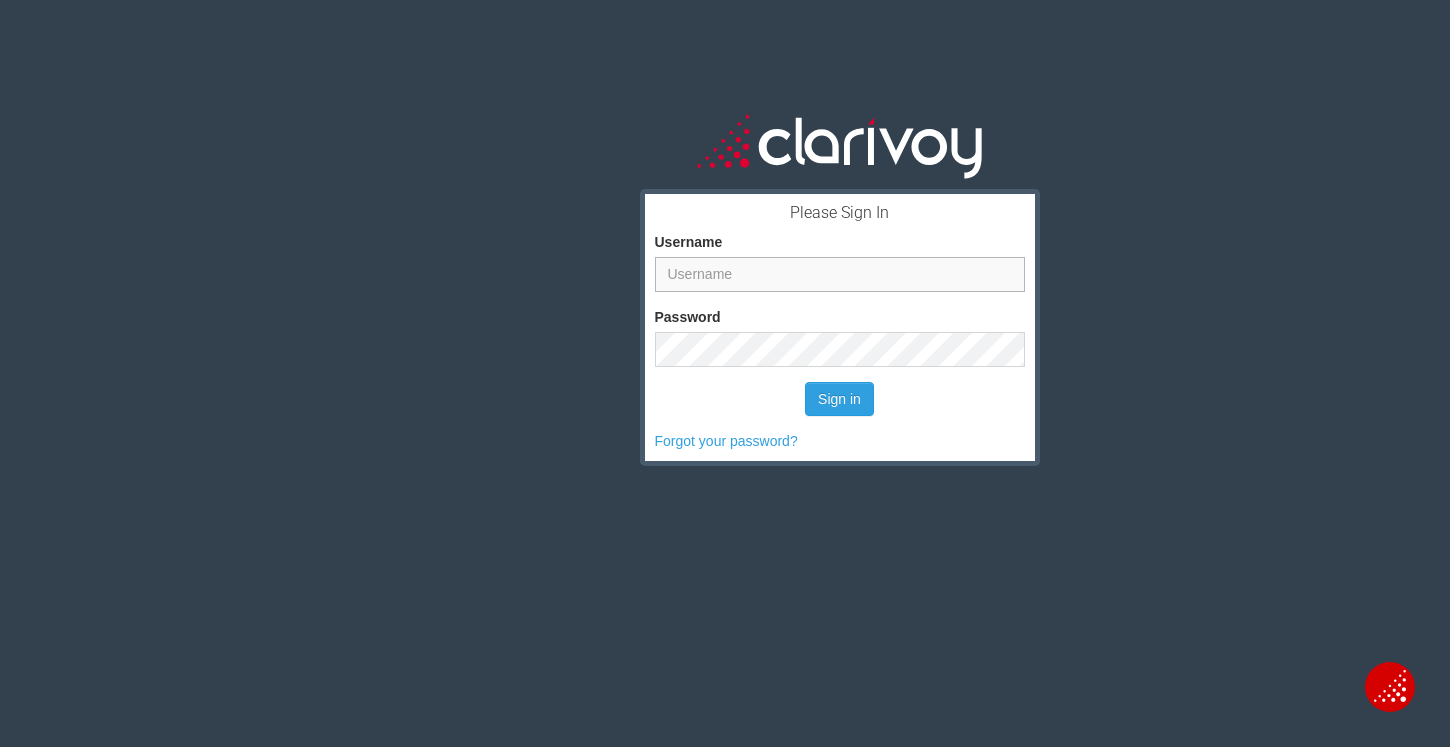 type on "[NAME]@[EXAMPLE.COM]" 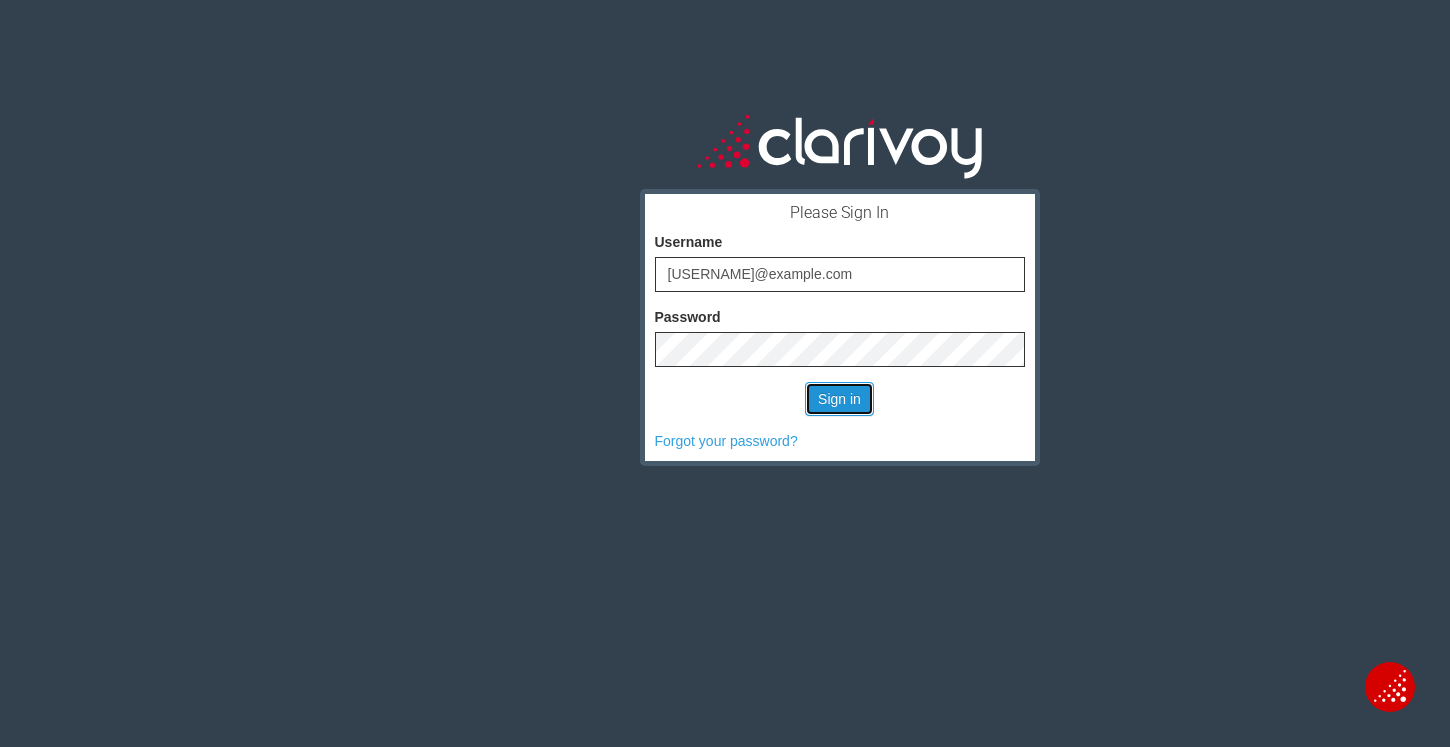 click on "Sign in" at bounding box center [839, 399] 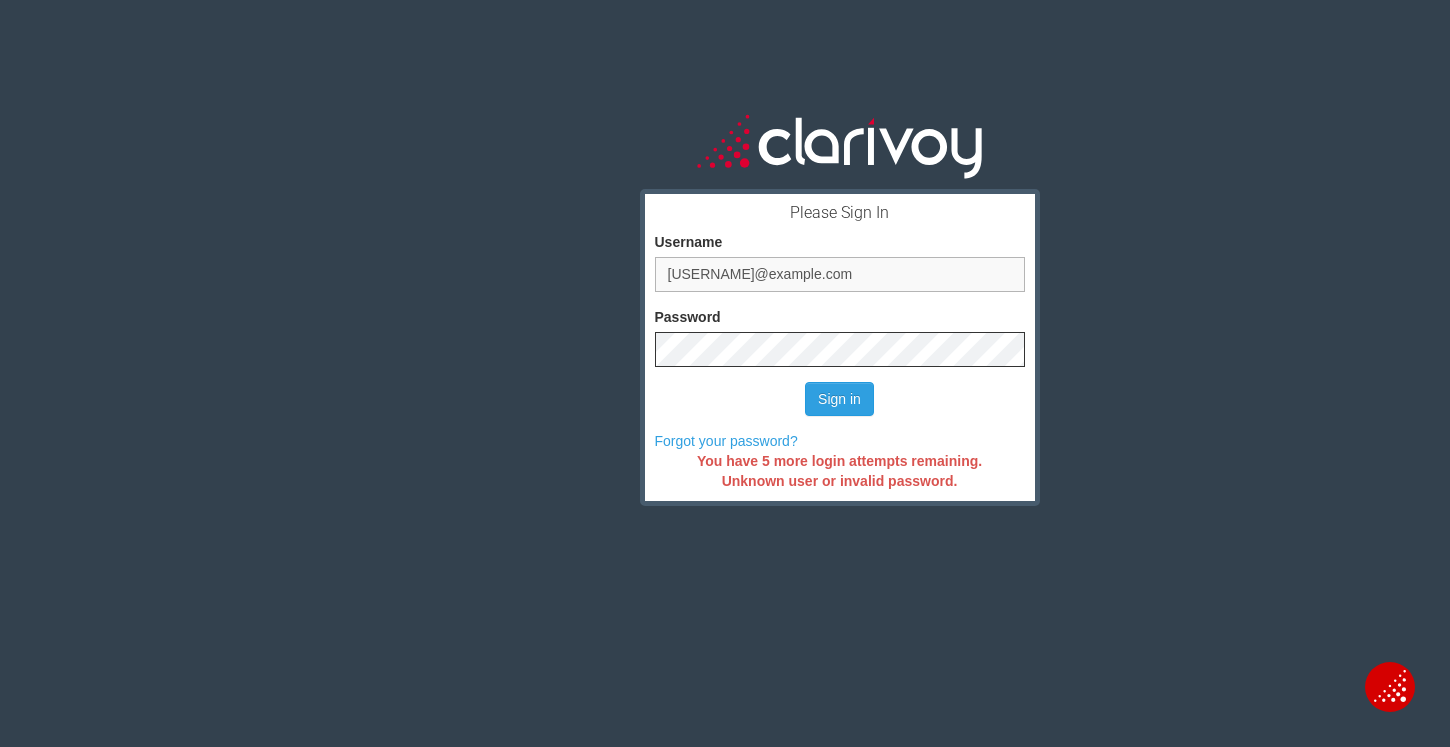 click on "[NAME]@[EXAMPLE.COM]" at bounding box center (840, 274) 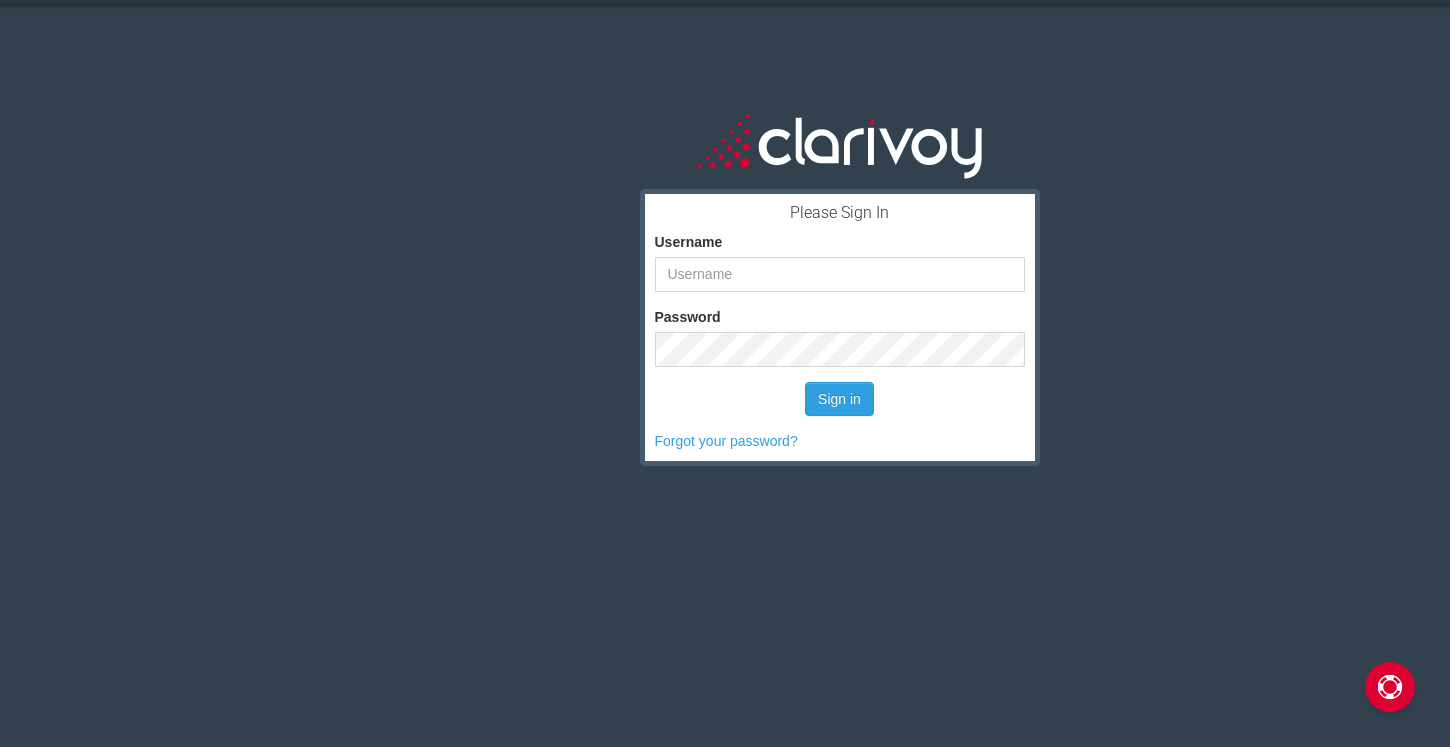 scroll, scrollTop: 0, scrollLeft: 0, axis: both 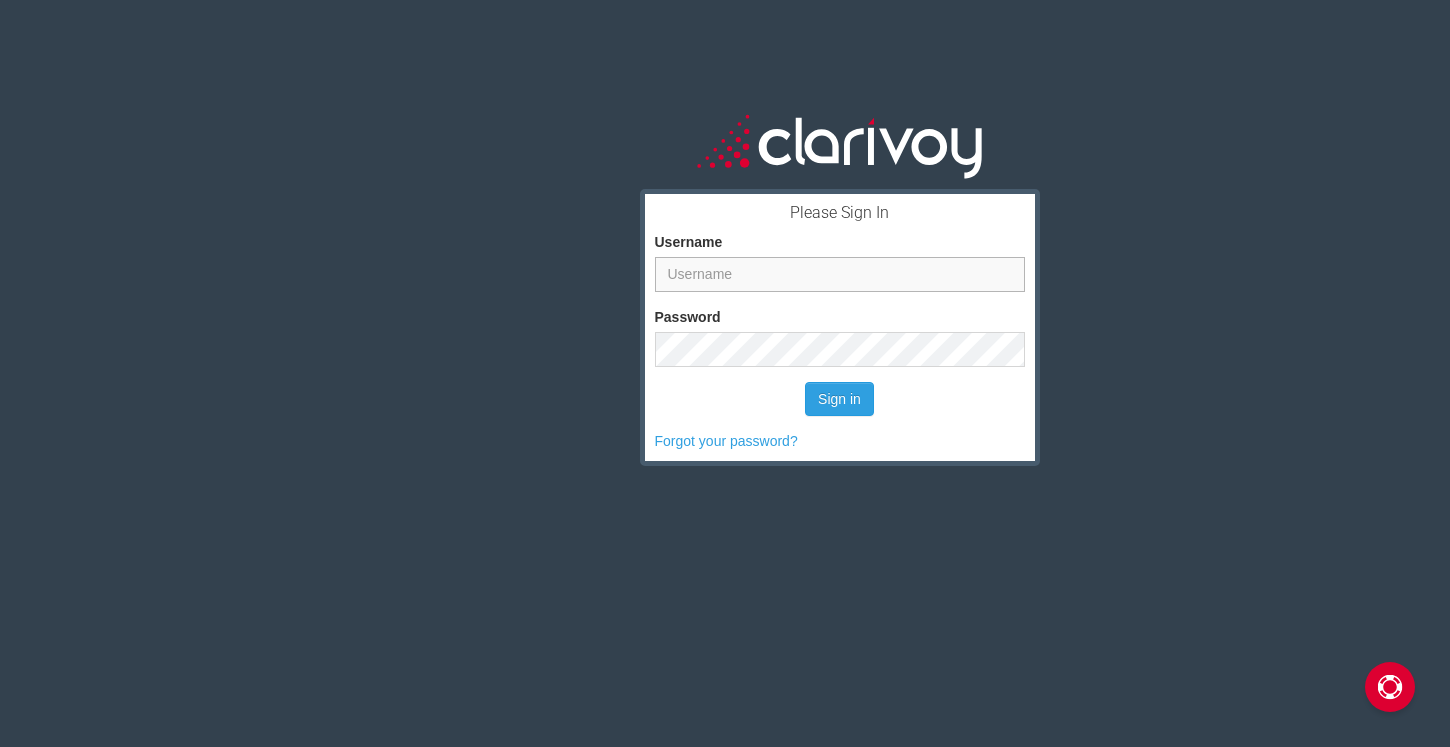 click on "Username" at bounding box center [840, 274] 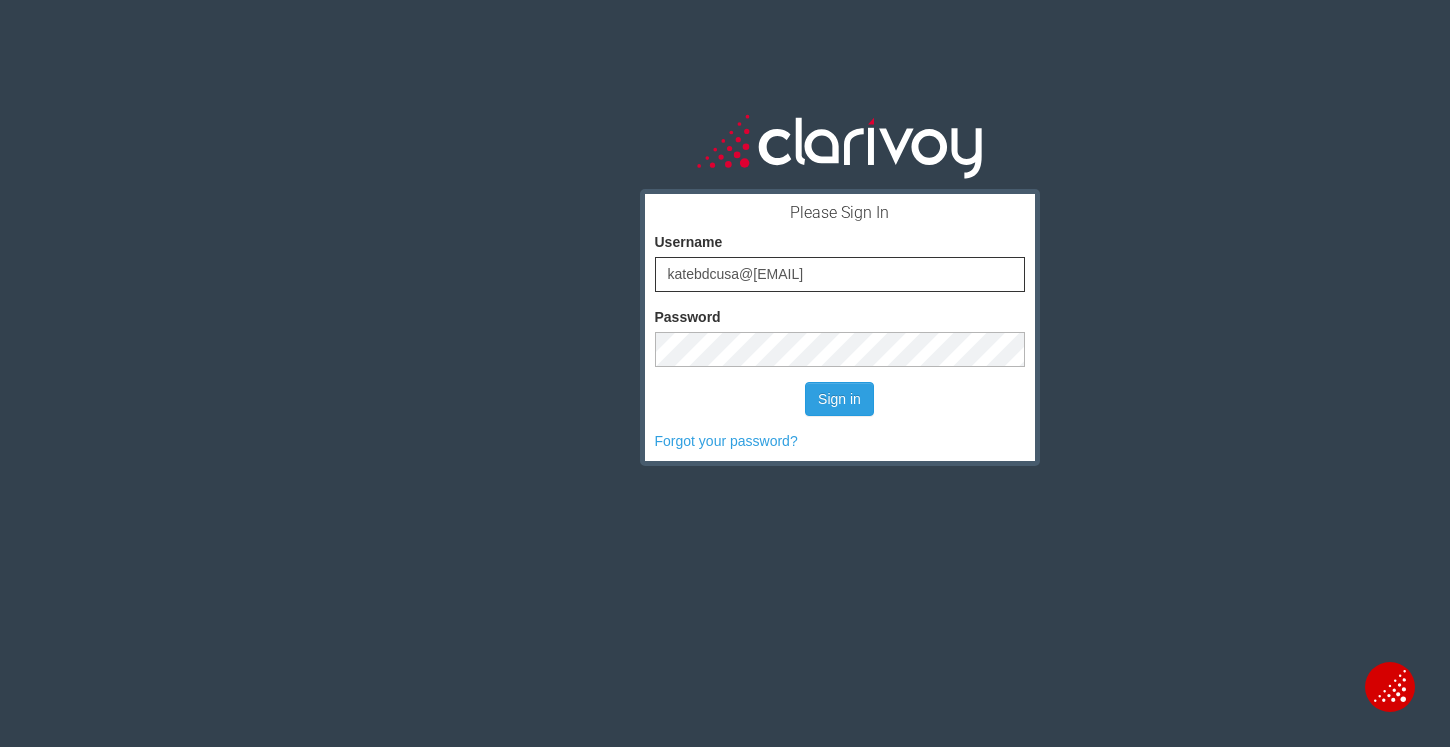 click on "Please Sign In
Username
katebdcusa@gmail.com
Password
Sign in
Forgot your password?" at bounding box center (839, 425) 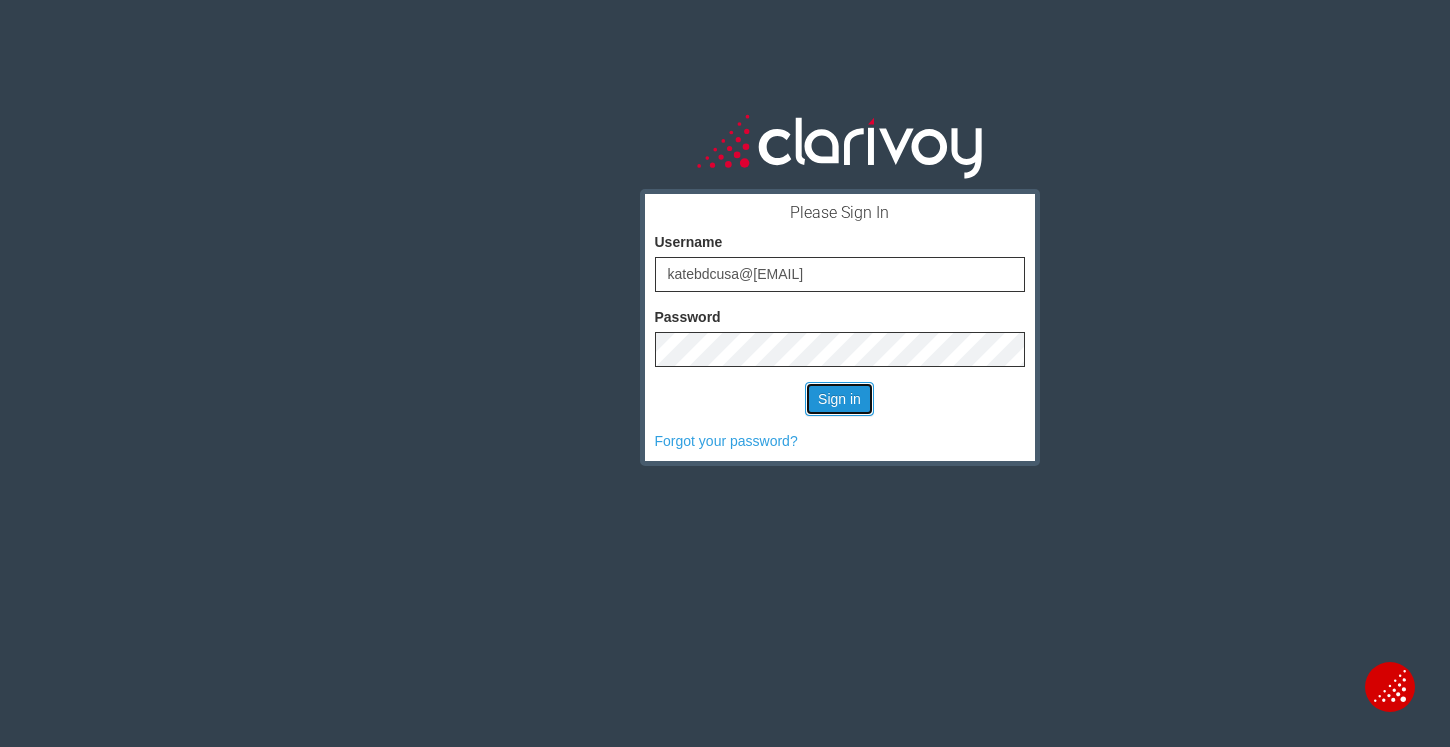 click on "Sign in" at bounding box center [839, 399] 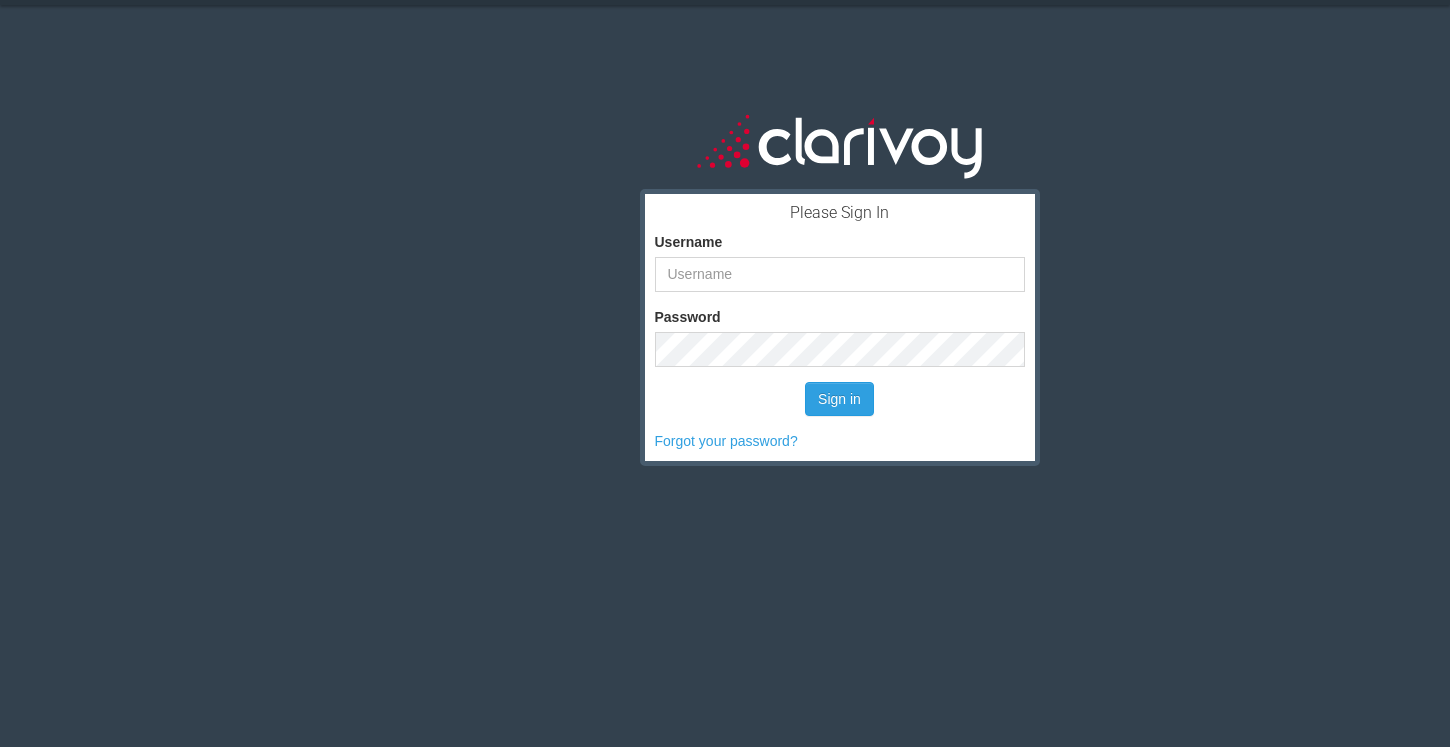 scroll, scrollTop: 0, scrollLeft: 0, axis: both 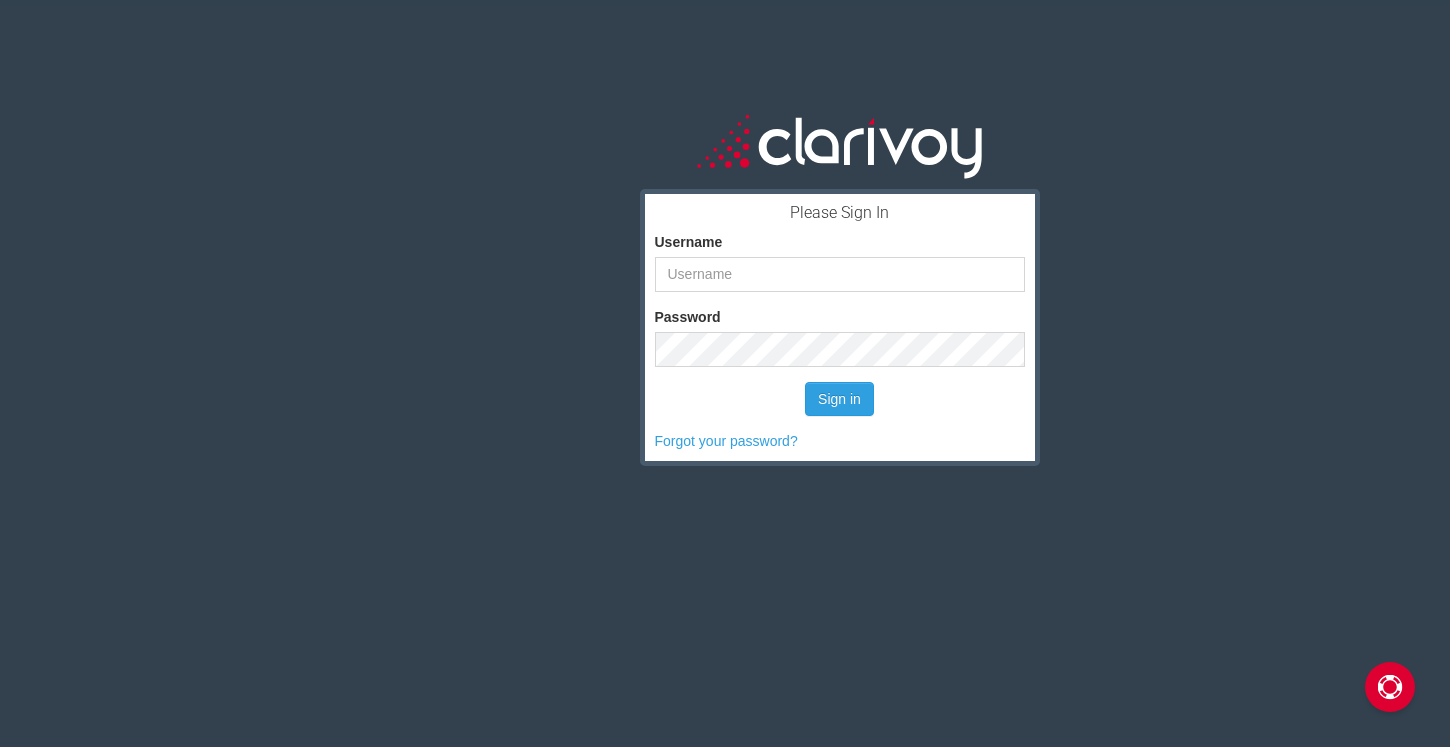 click on "Username
Password
Sign in
Forgot your password?" at bounding box center [840, 327] 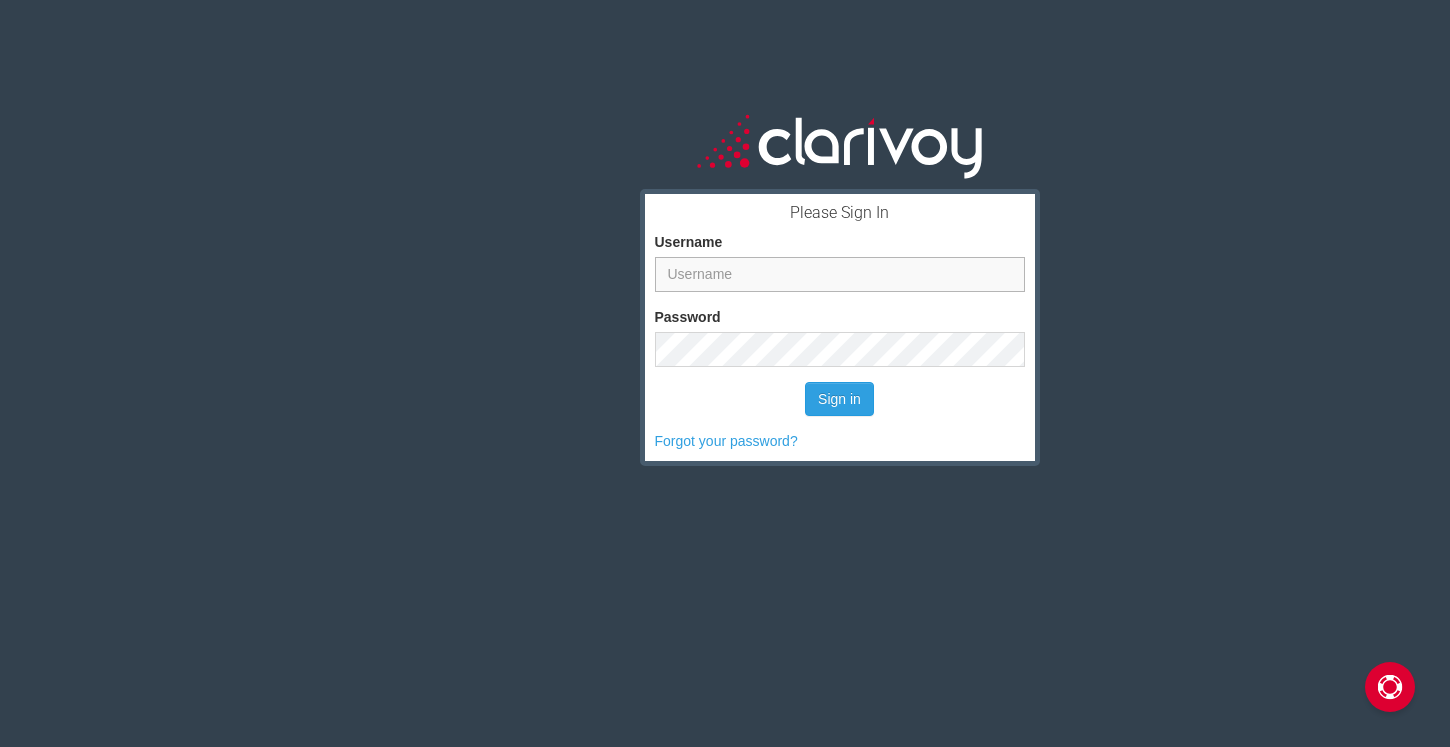 click on "Username" at bounding box center [840, 274] 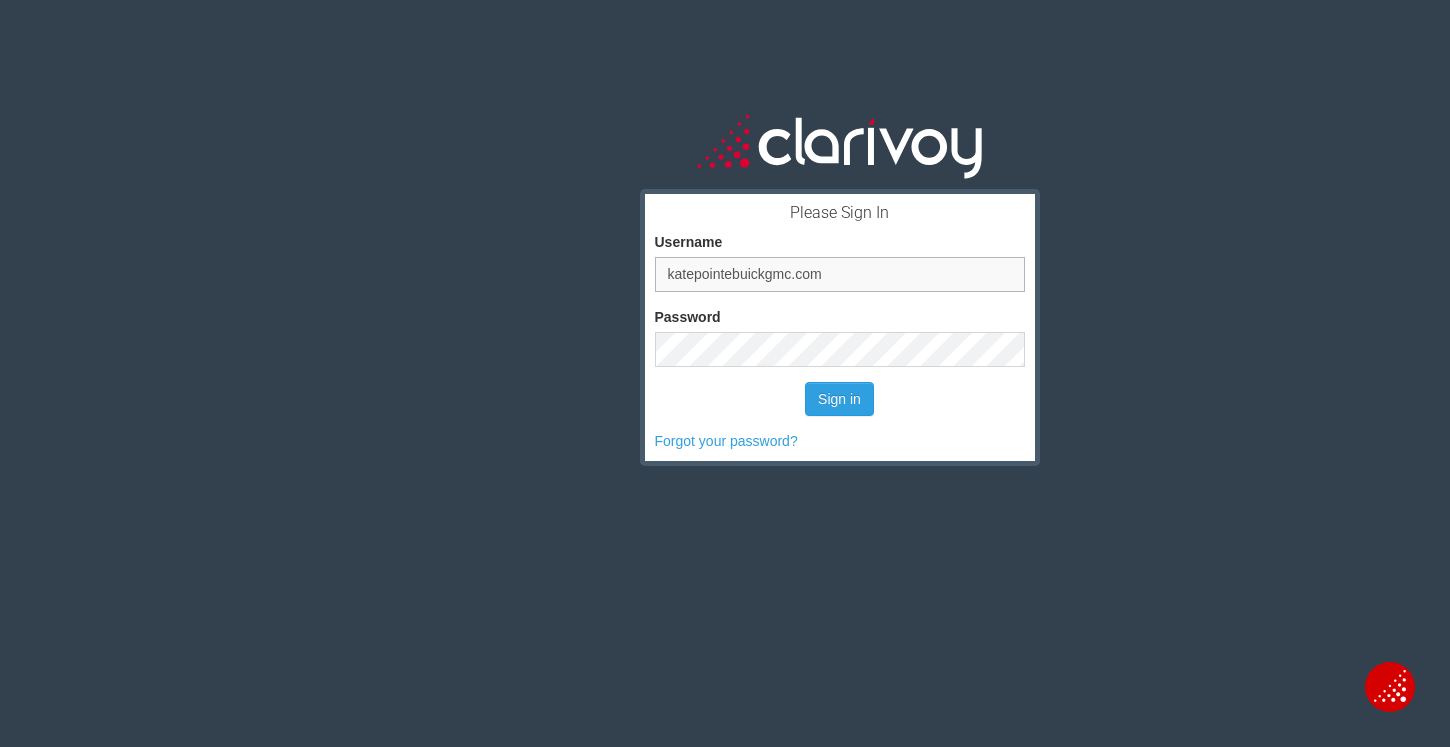 type on "katepointebuickgmc.com" 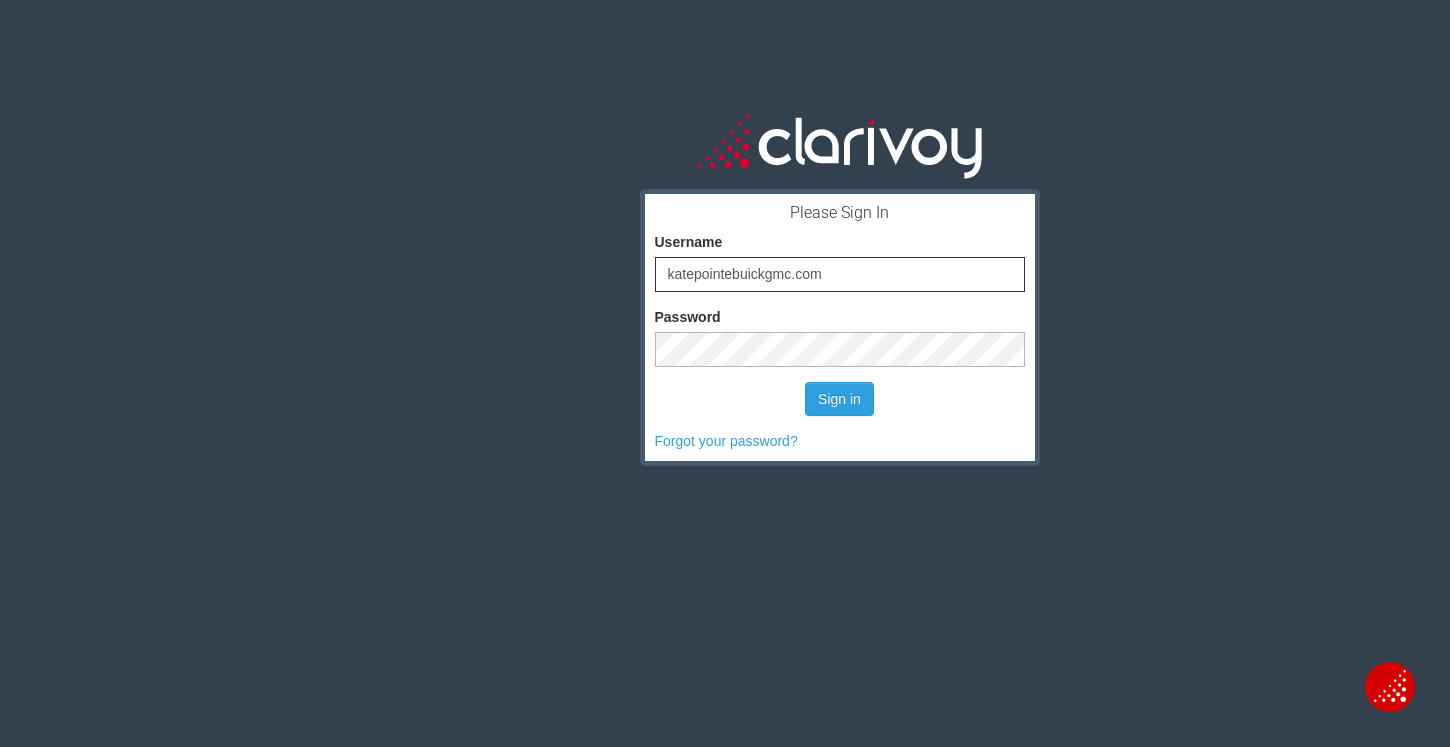 click on "Sign in" at bounding box center [839, 399] 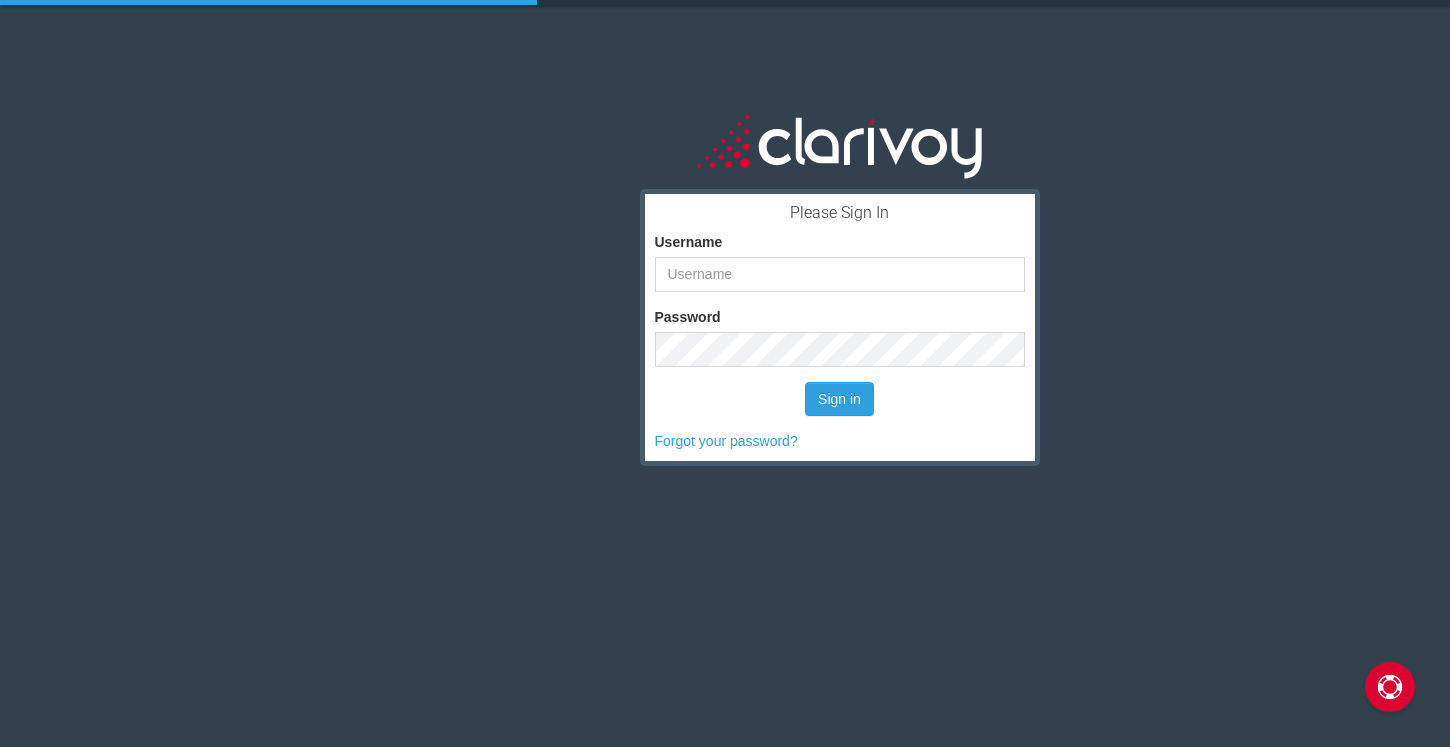 scroll, scrollTop: 0, scrollLeft: 0, axis: both 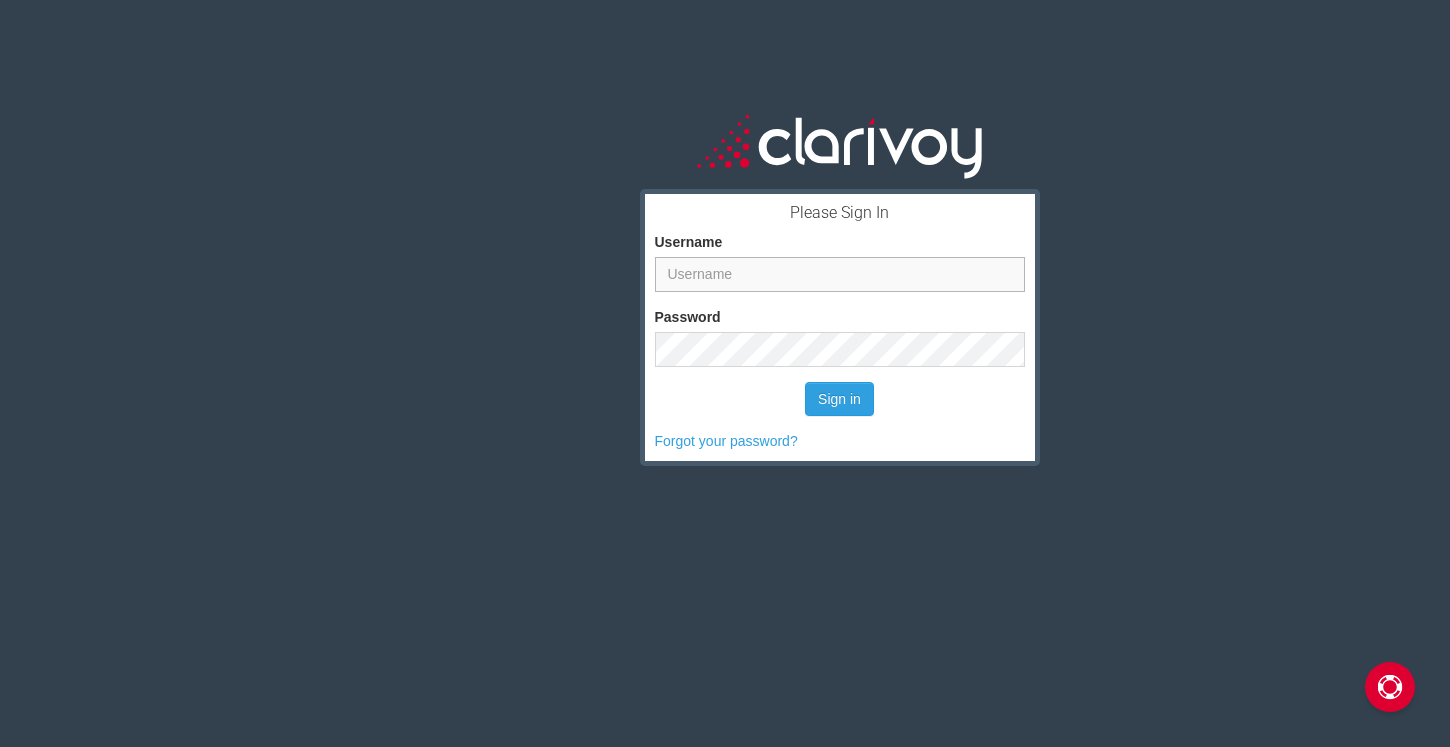 click on "Username" at bounding box center (840, 274) 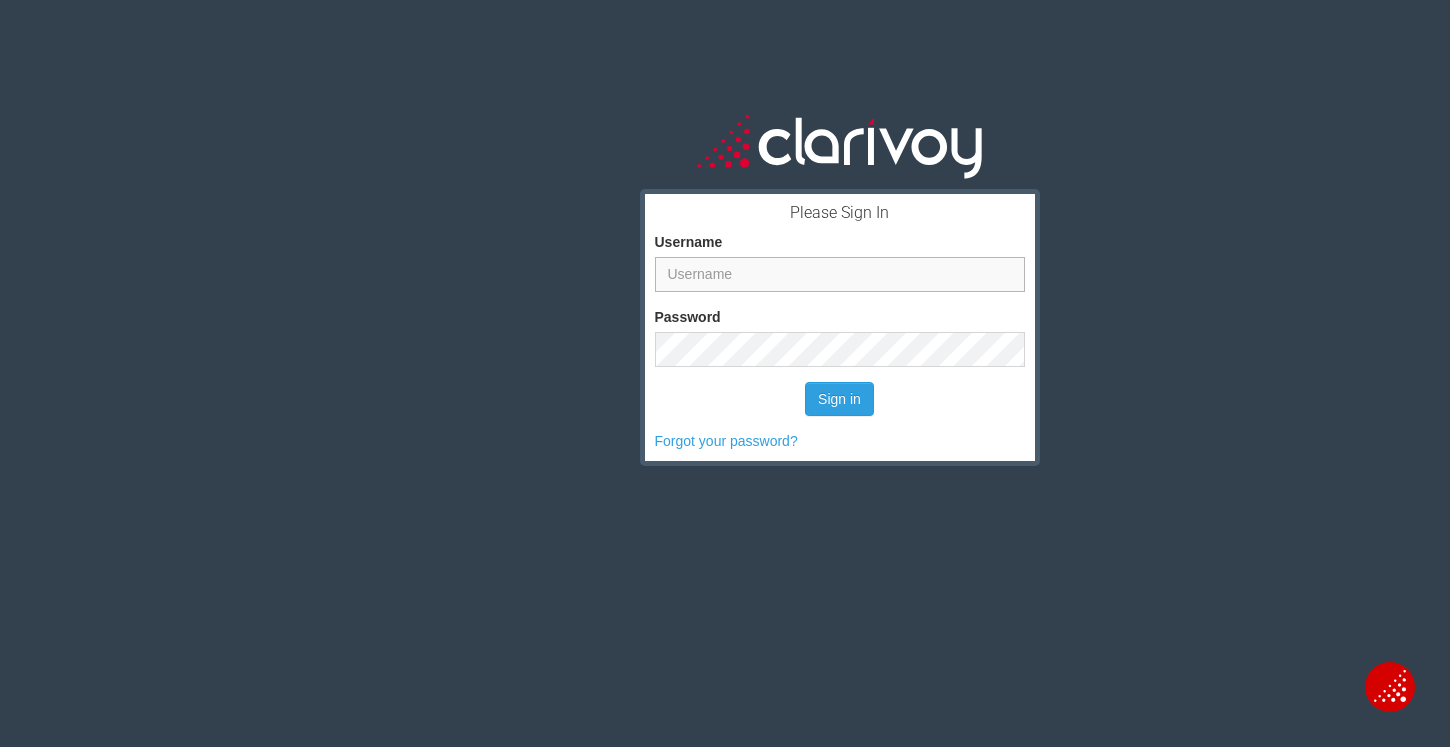 type on "[NAME]@[EXAMPLE.COM]" 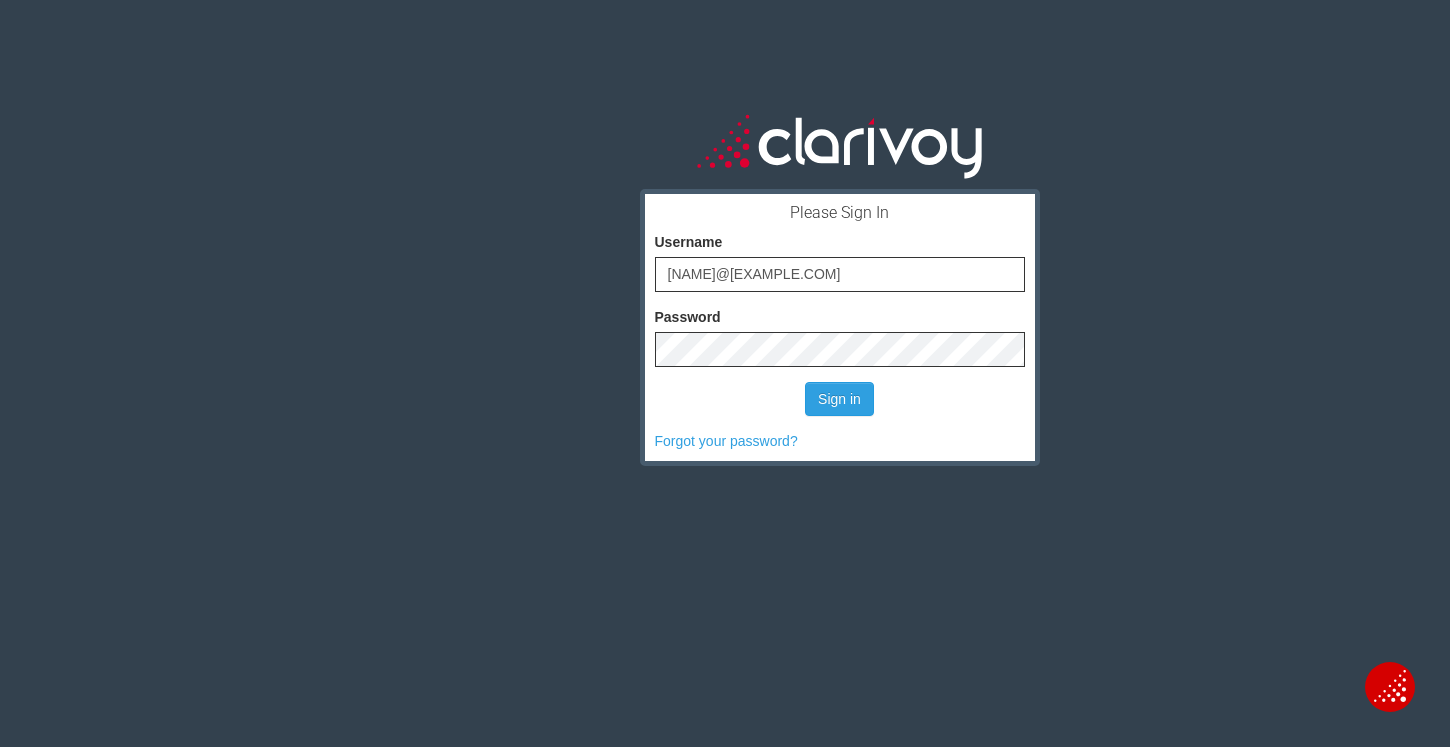click on "Username
[NAME]@[EXAMPLE.COM]
Password
Sign in
Forgot your password?" at bounding box center [840, 327] 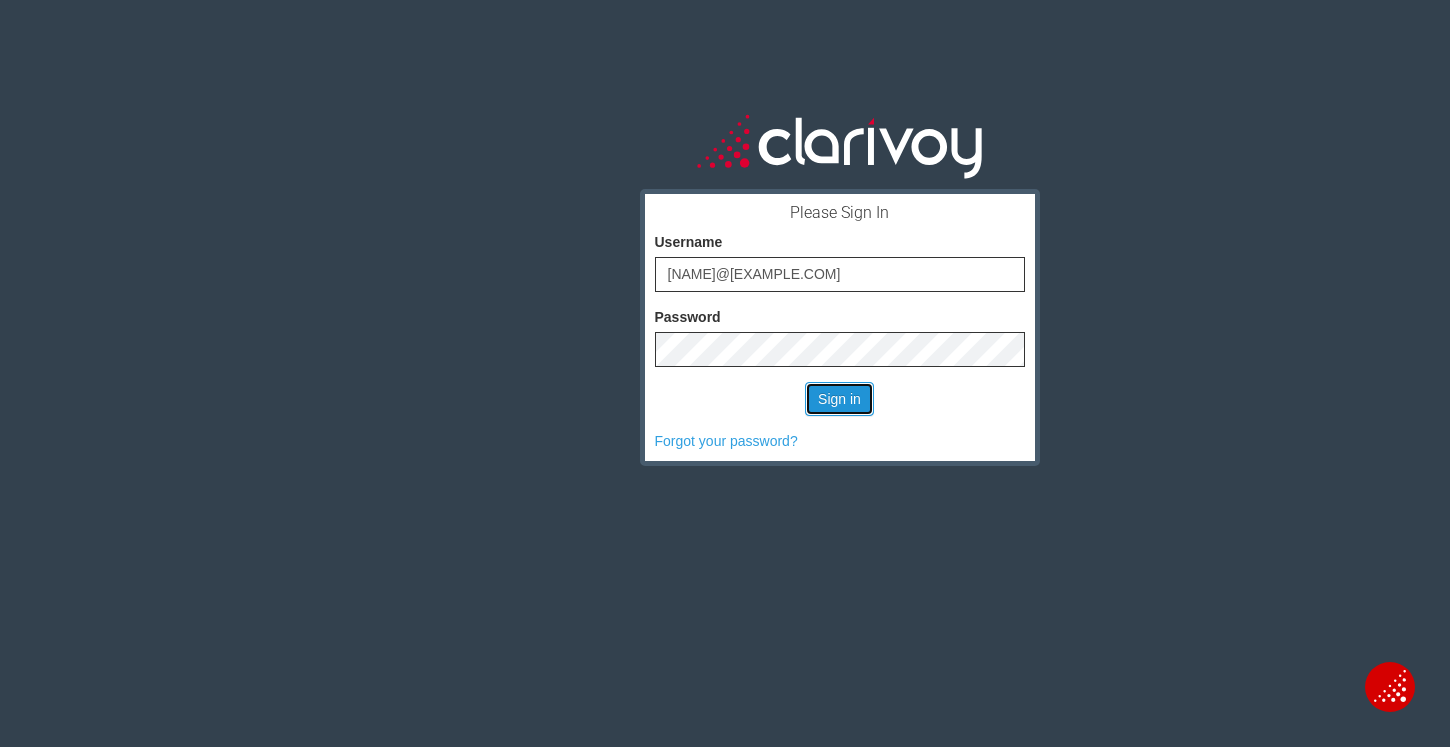 click on "Sign in" at bounding box center (839, 399) 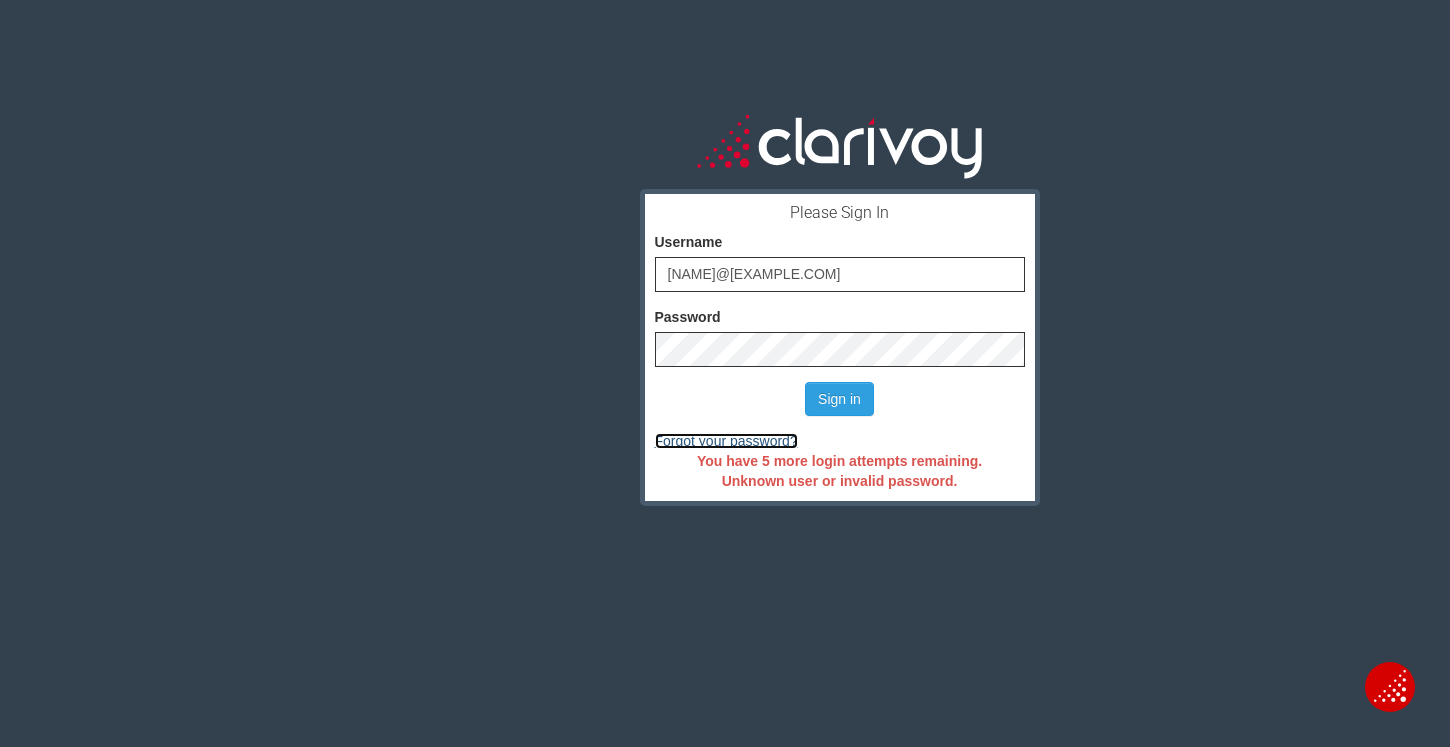 click on "Forgot your password?" at bounding box center [726, 441] 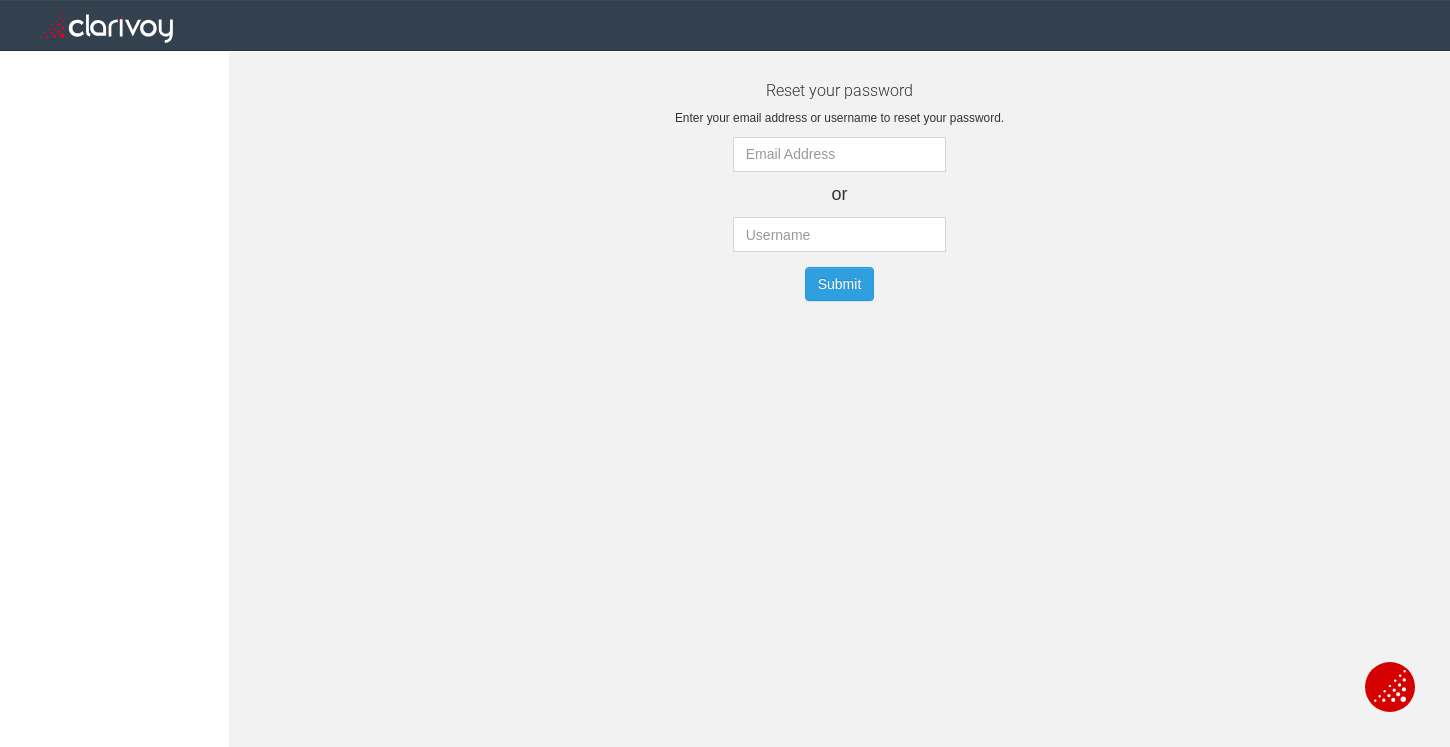 click on "Reset your password
Enter your email address or username to reset your password.
or
Submit" at bounding box center (839, 199) 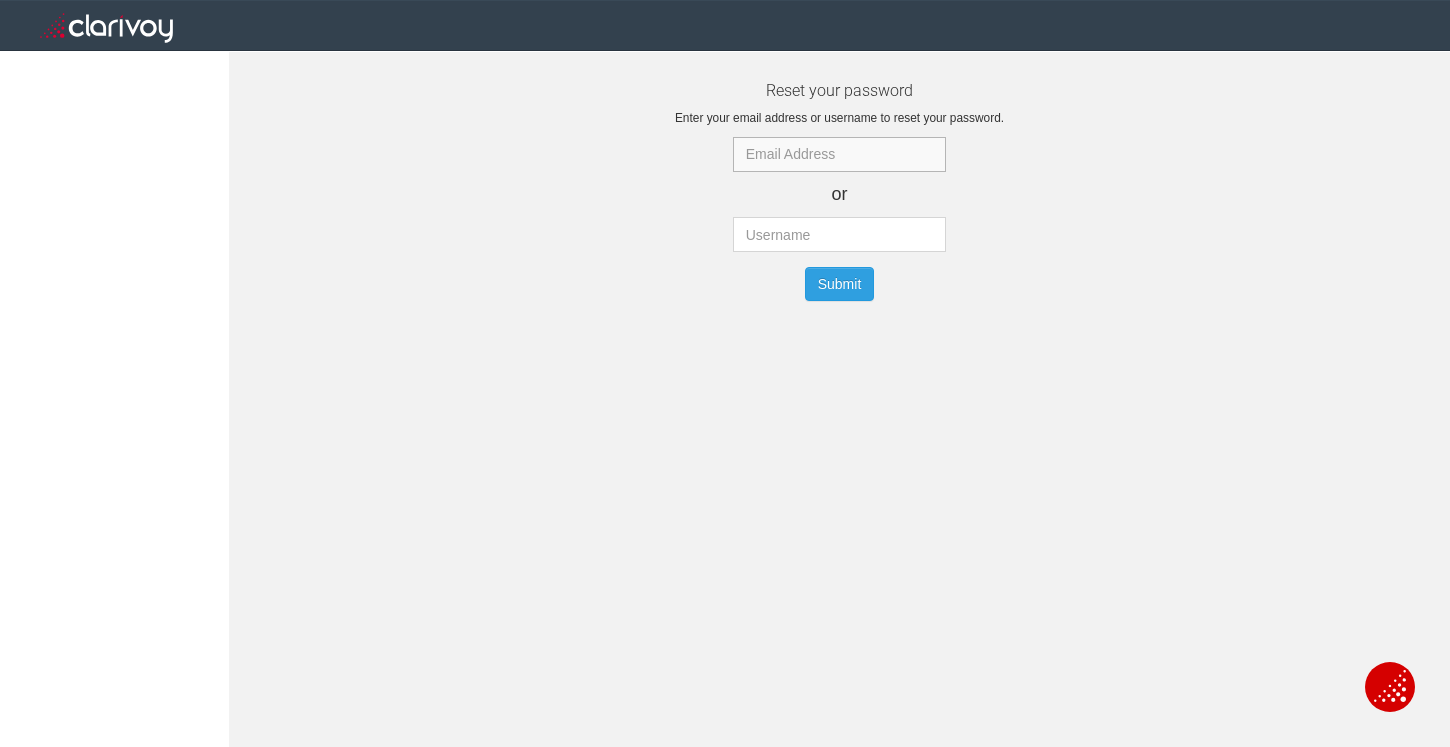 click at bounding box center (840, 154) 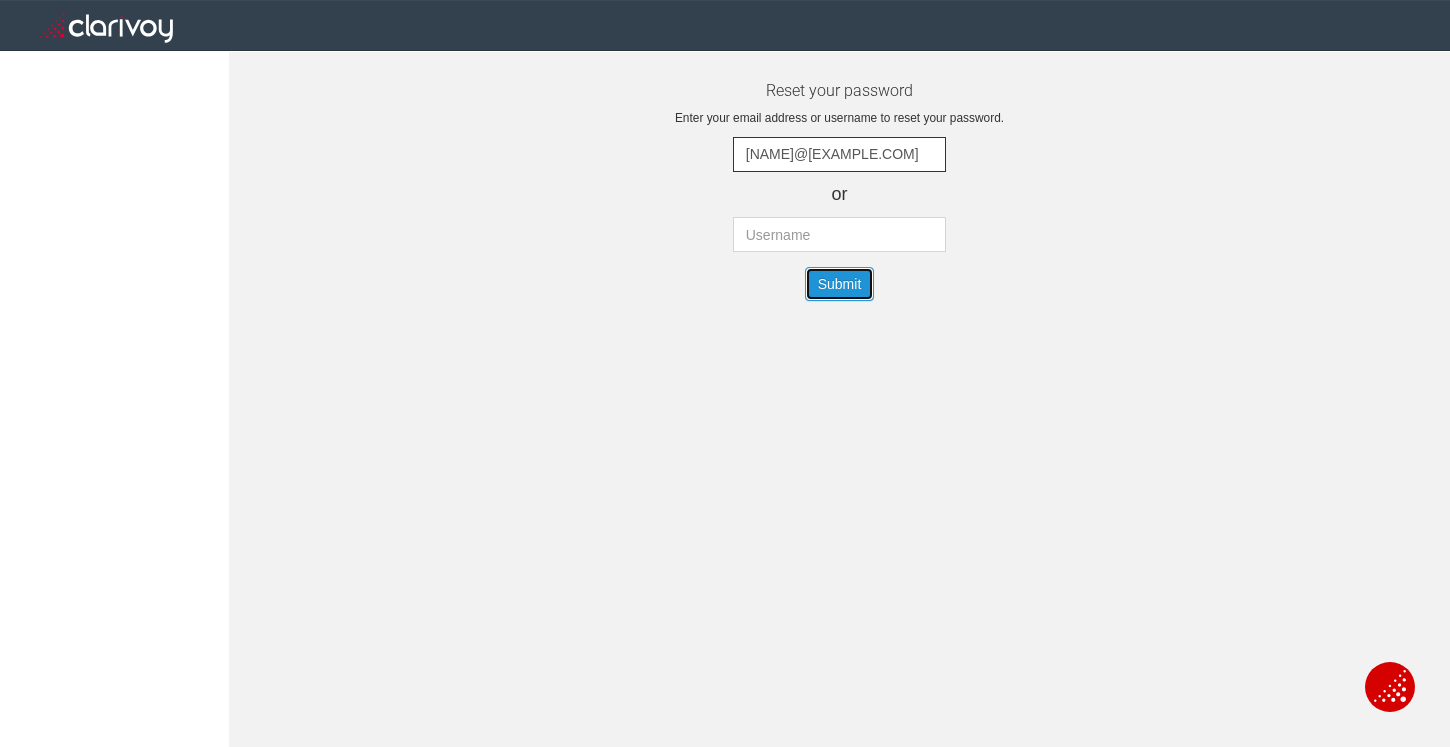 click on "Submit" at bounding box center (840, 284) 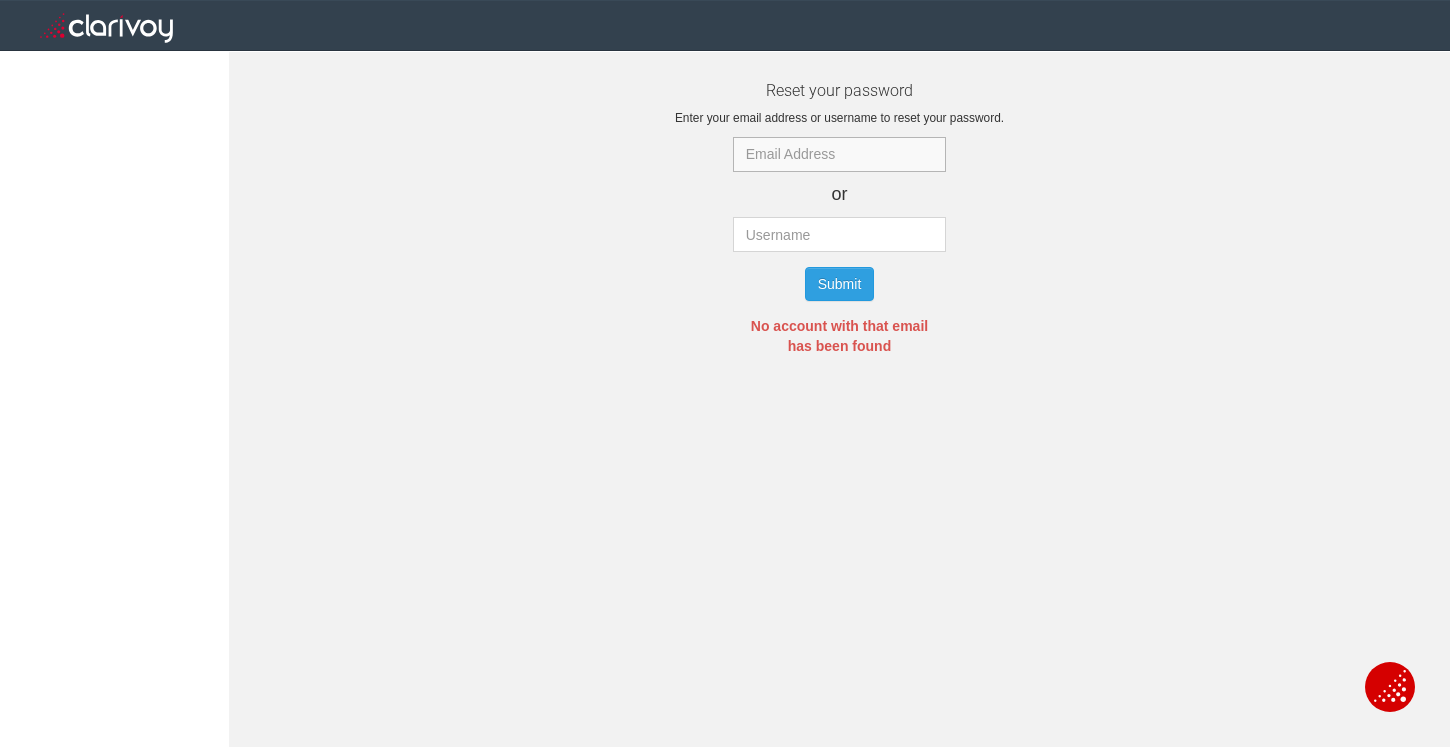 click at bounding box center (840, 154) 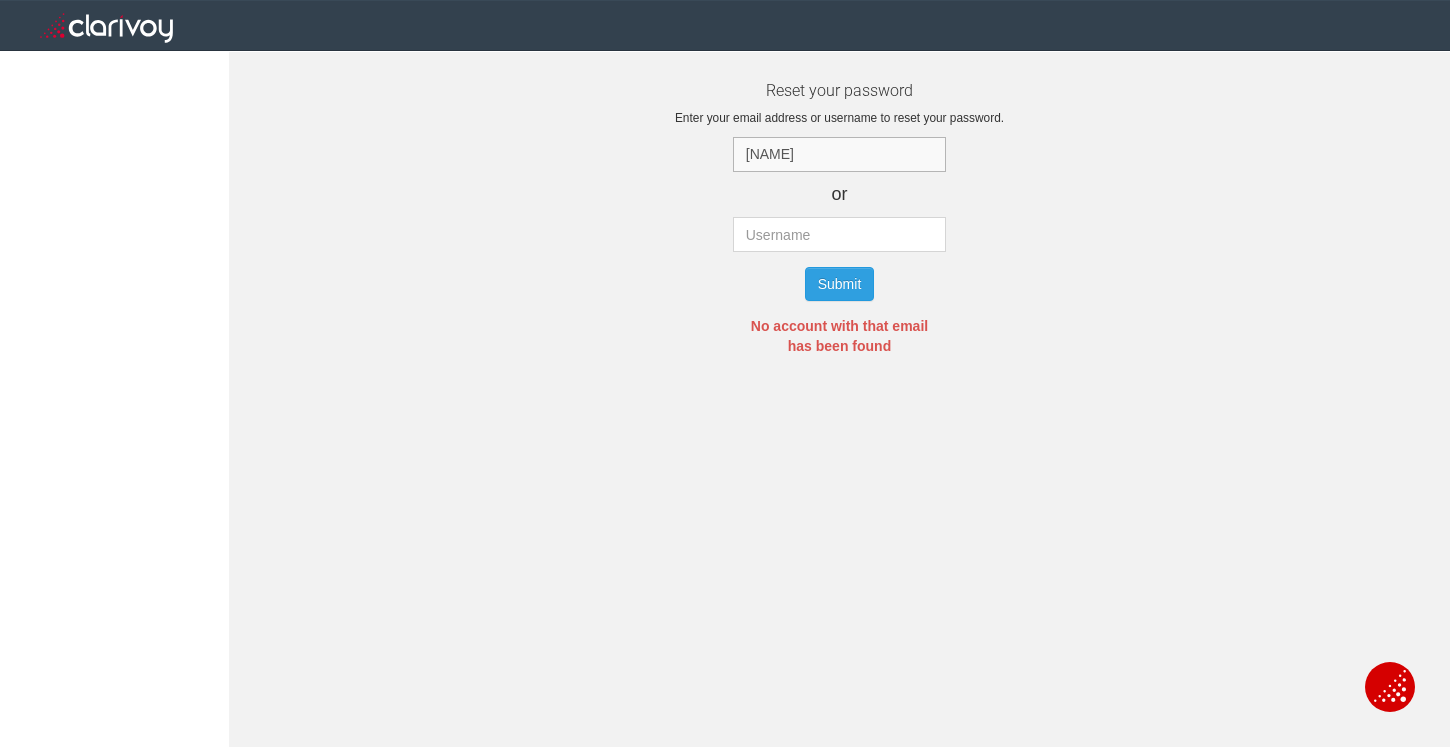type on "k" 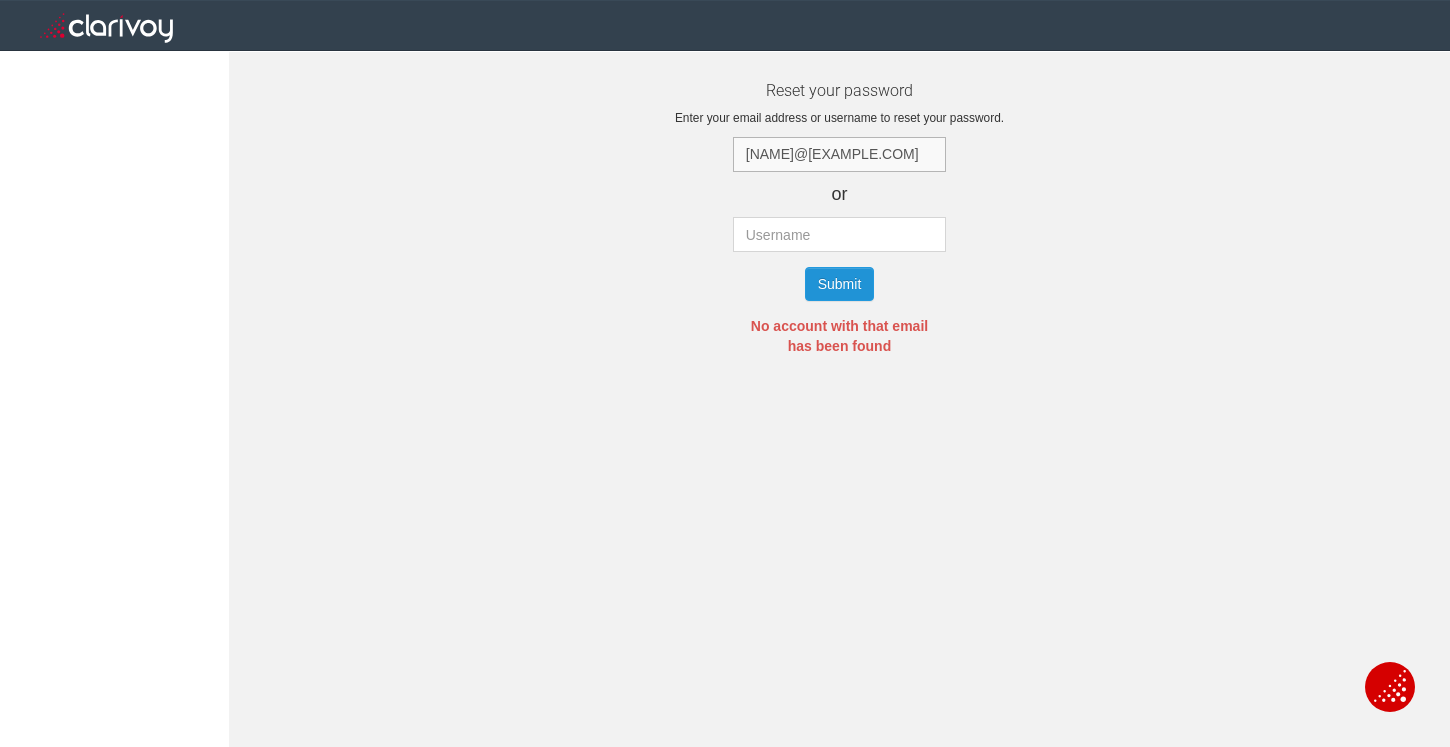 type on "[NAME]@[EXAMPLE.COM]" 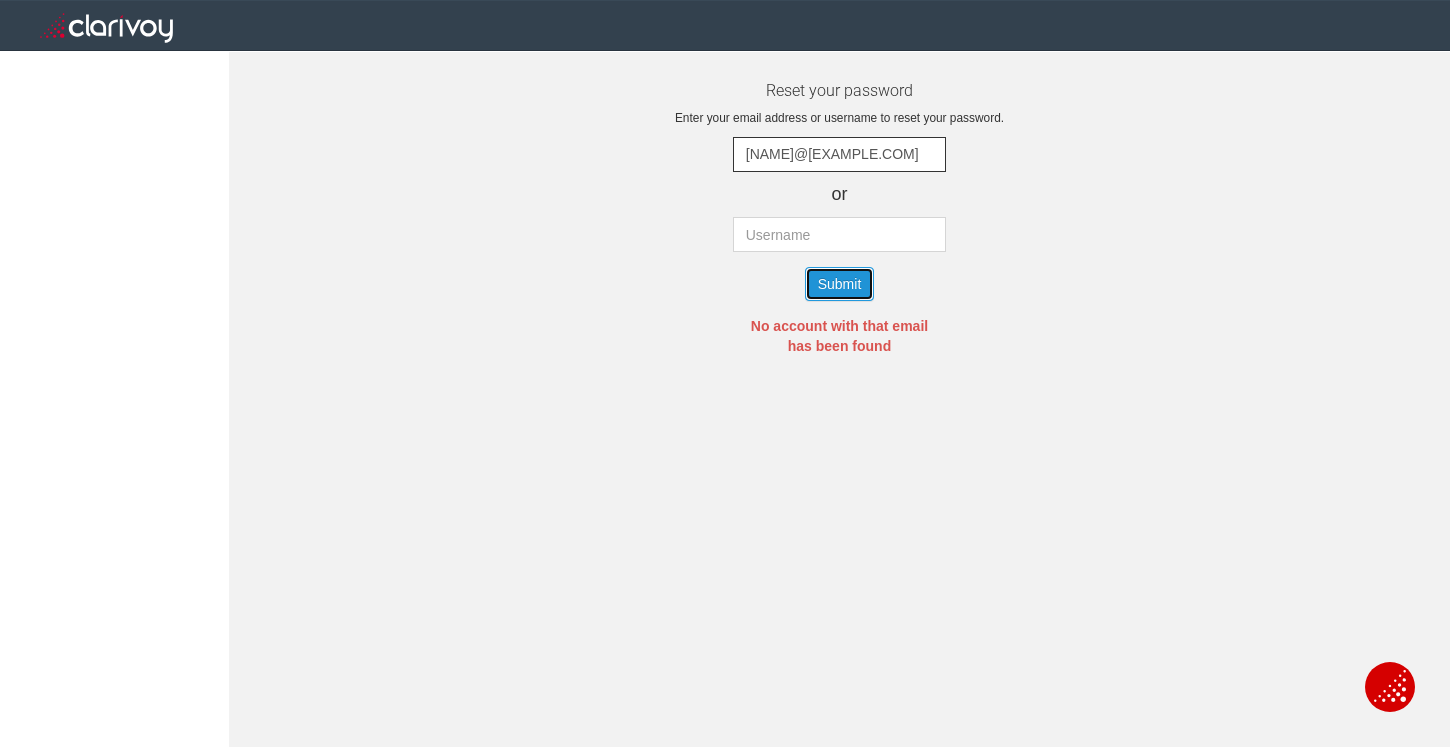 click on "Submit" at bounding box center (840, 284) 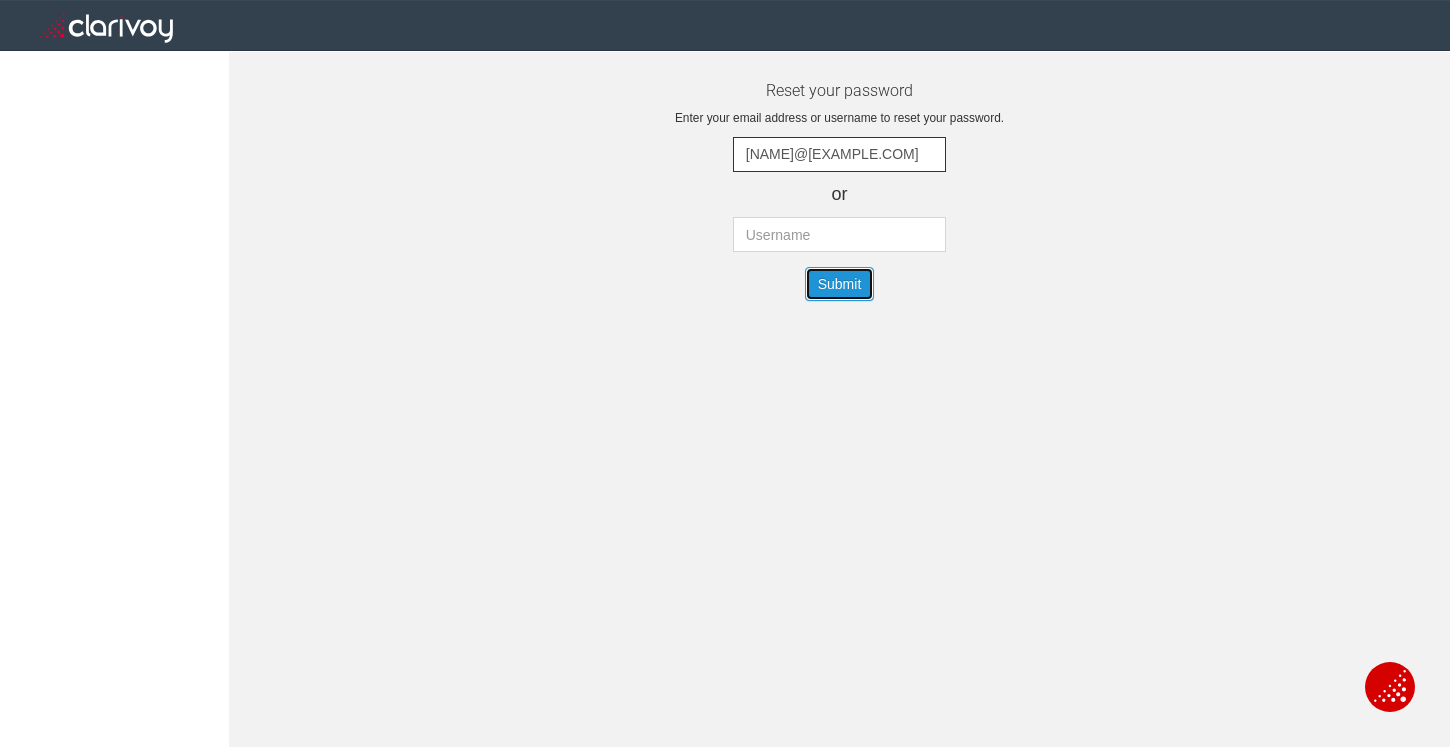 type 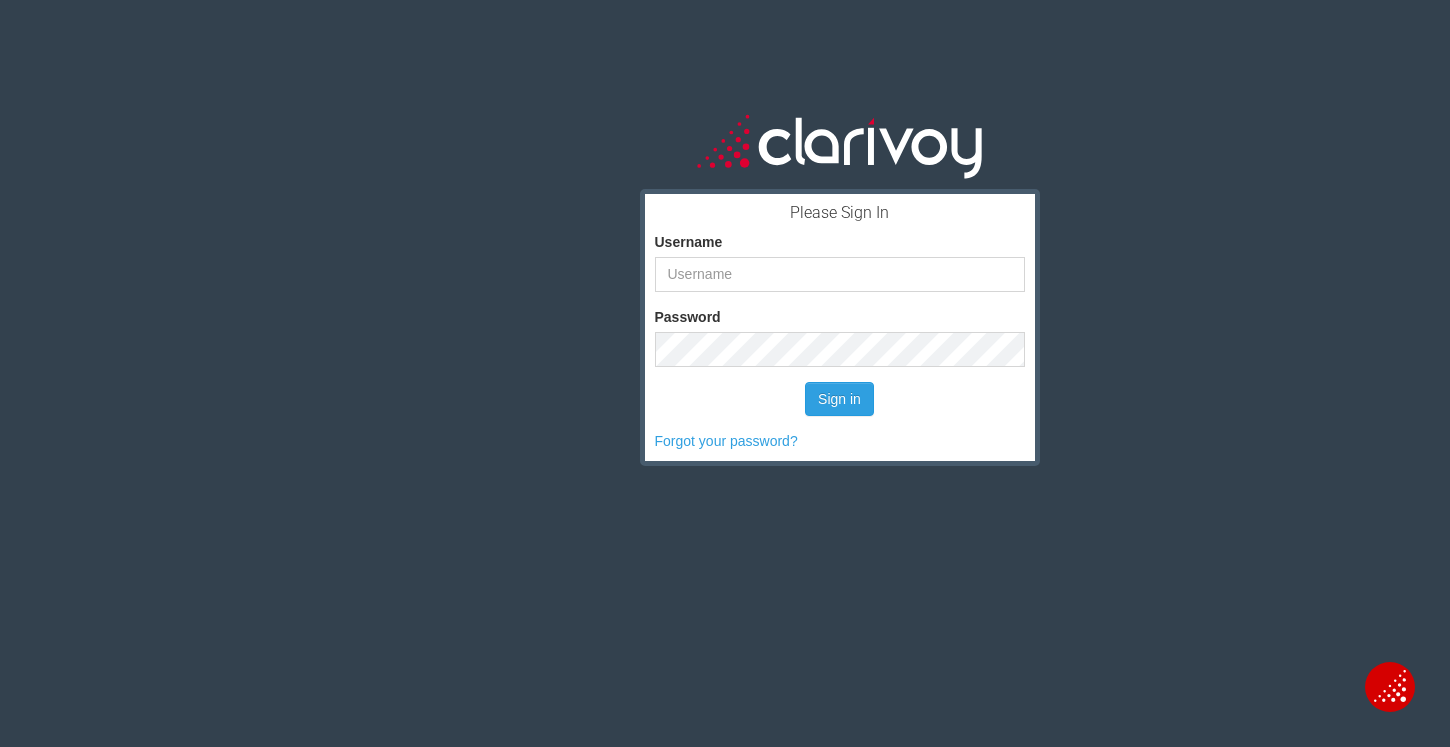 click on "Username
Password
Sign in
Forgot your password?" at bounding box center [840, 327] 